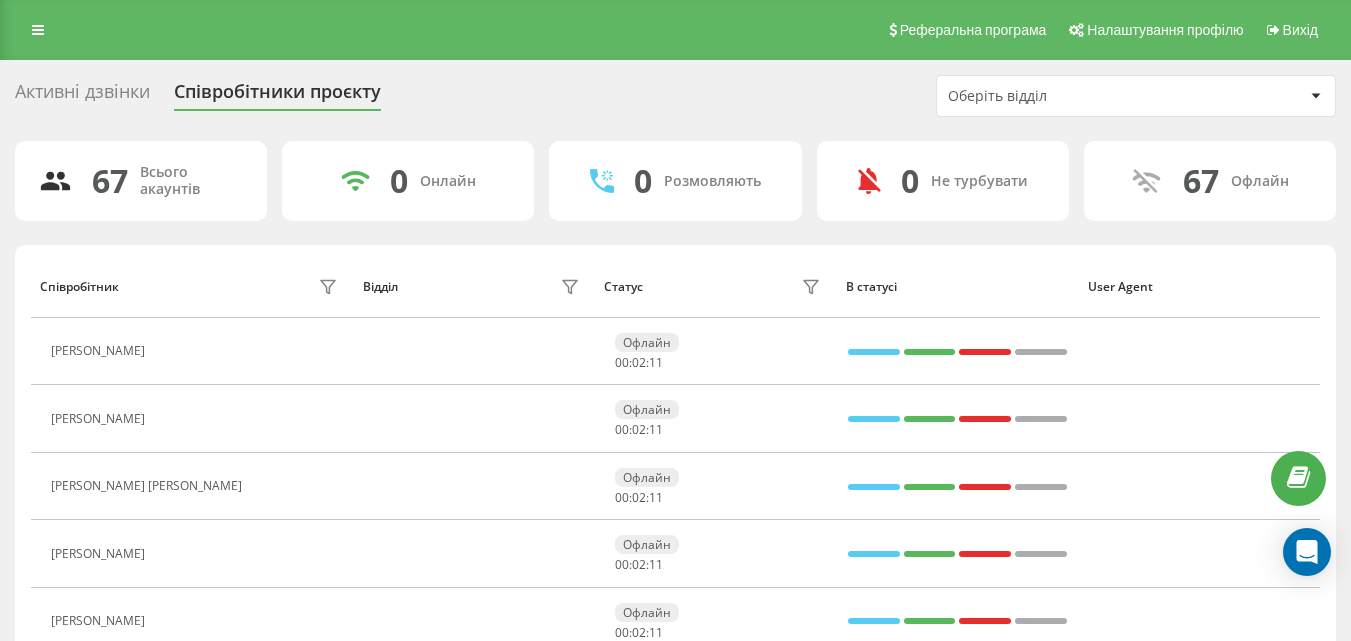 scroll, scrollTop: 0, scrollLeft: 0, axis: both 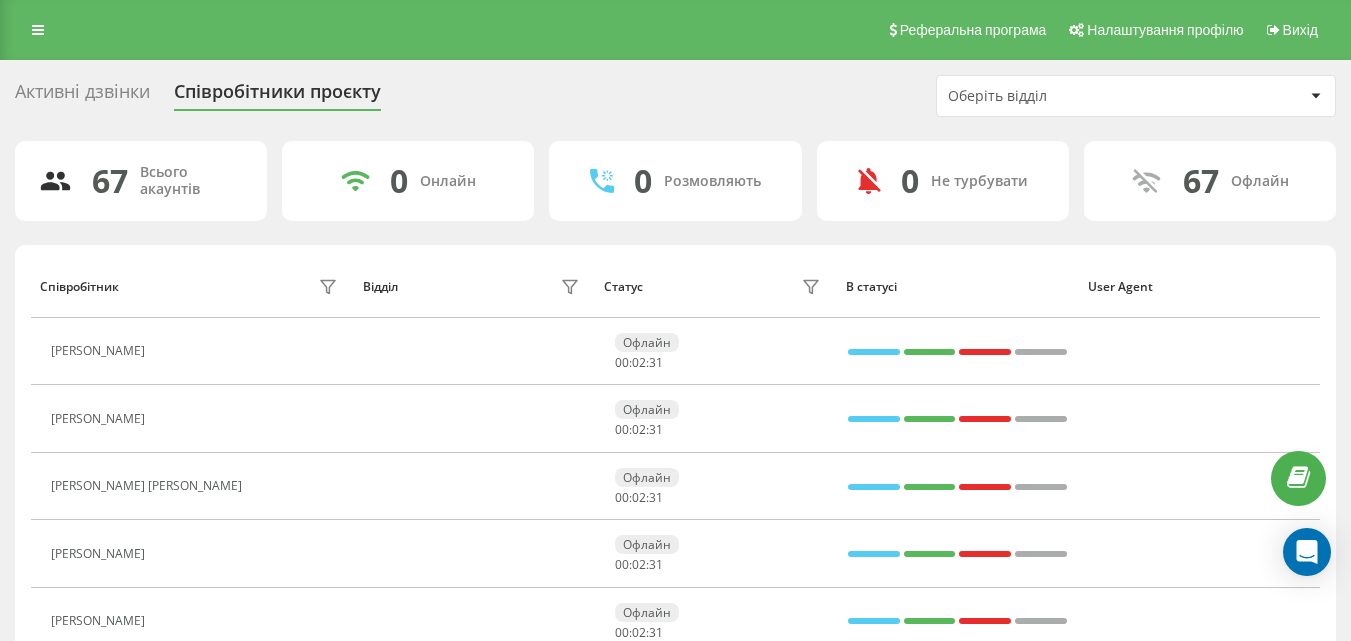 click on "Активні дзвінки" at bounding box center (82, 96) 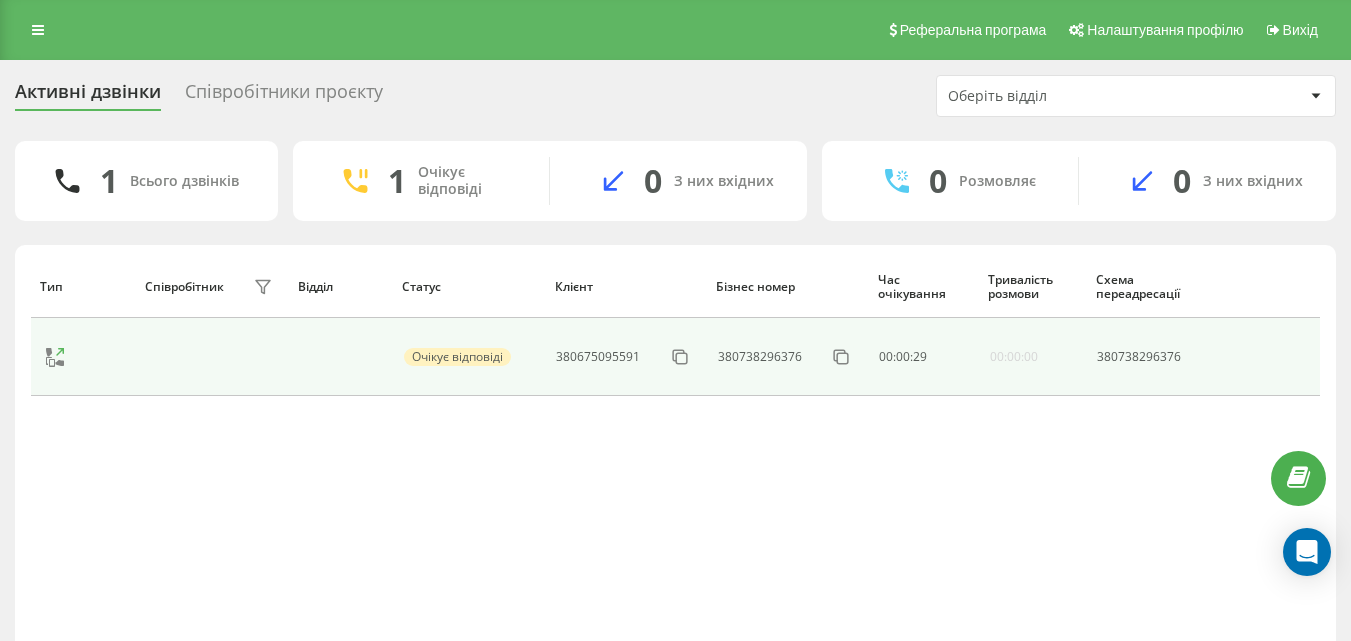 scroll, scrollTop: 0, scrollLeft: 0, axis: both 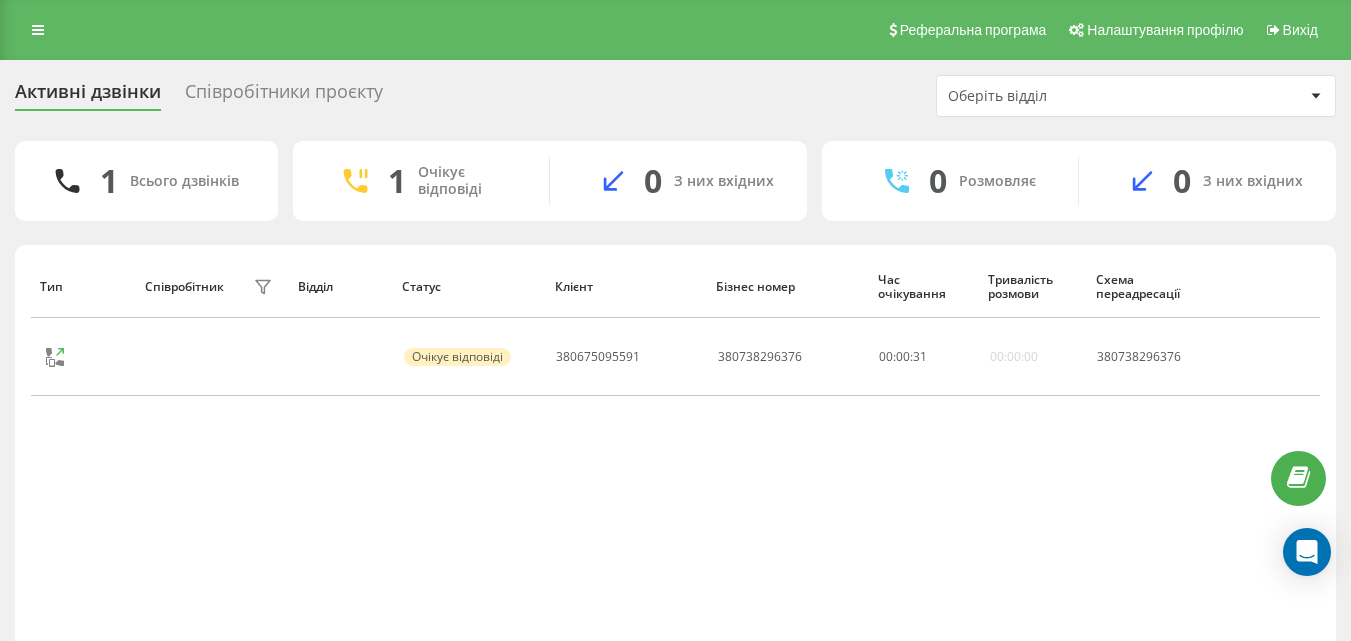 click on "Тип Співробітник  фільтру  Відділ Статус Клієнт Бізнес номер Час очікування Тривалість розмови Схема переадресації Очікує відповіді 380675095591 380738296376 00 : 00 : 31 00:00:00 380738296376" at bounding box center (675, 463) 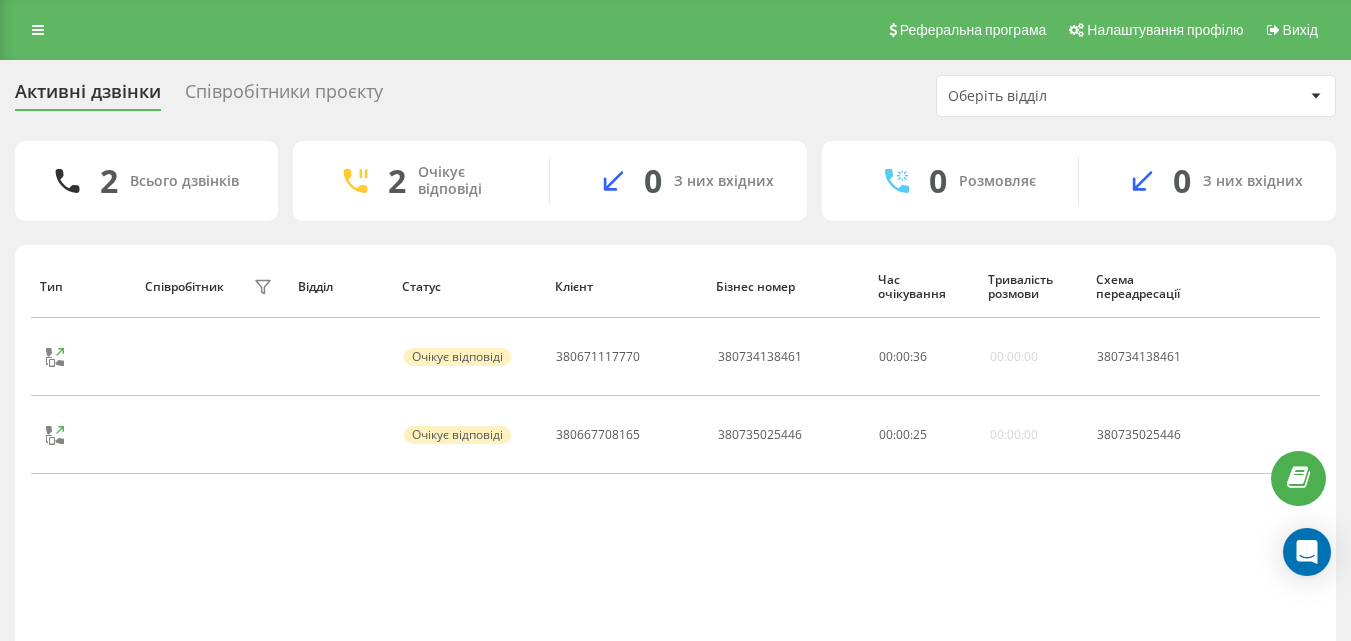 scroll, scrollTop: 0, scrollLeft: 0, axis: both 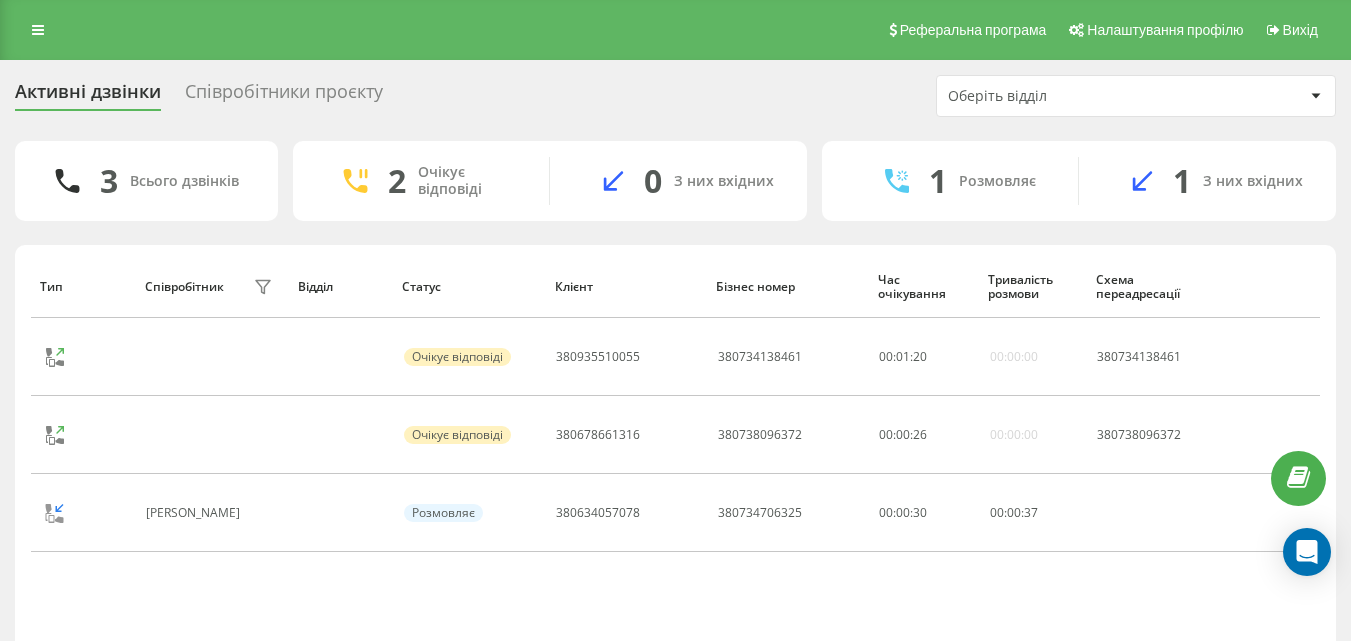 click on "Співробітники проєкту" at bounding box center (284, 96) 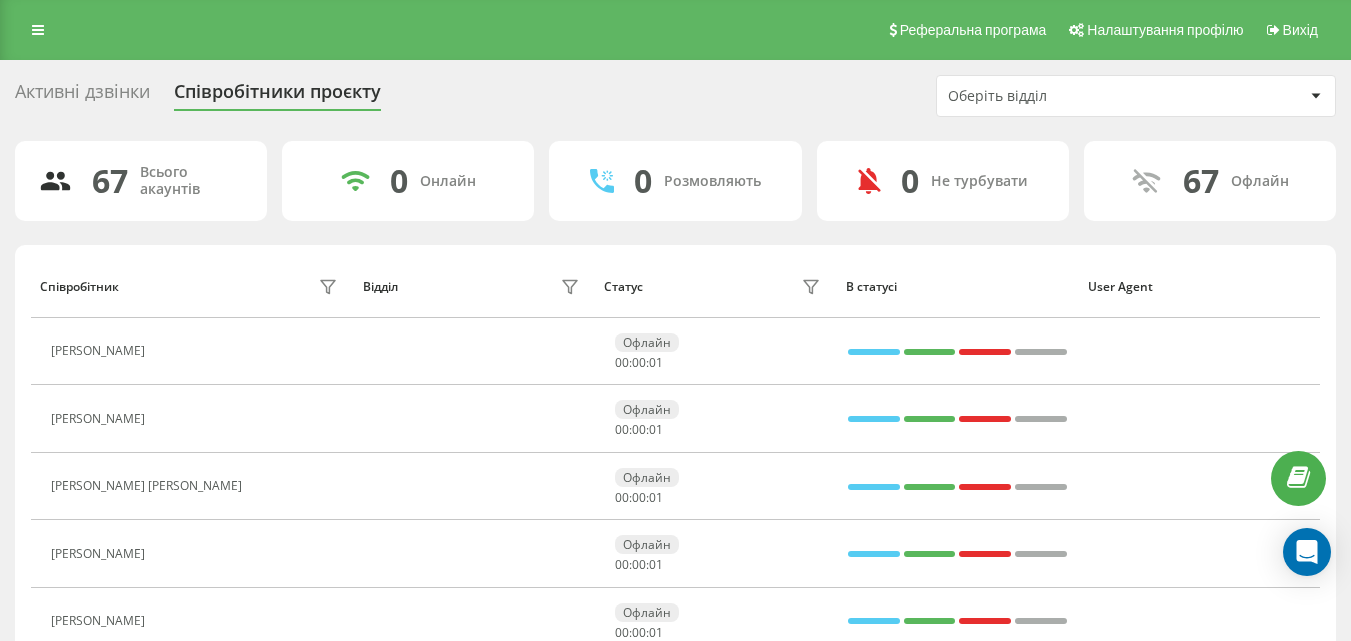 scroll, scrollTop: 600, scrollLeft: 0, axis: vertical 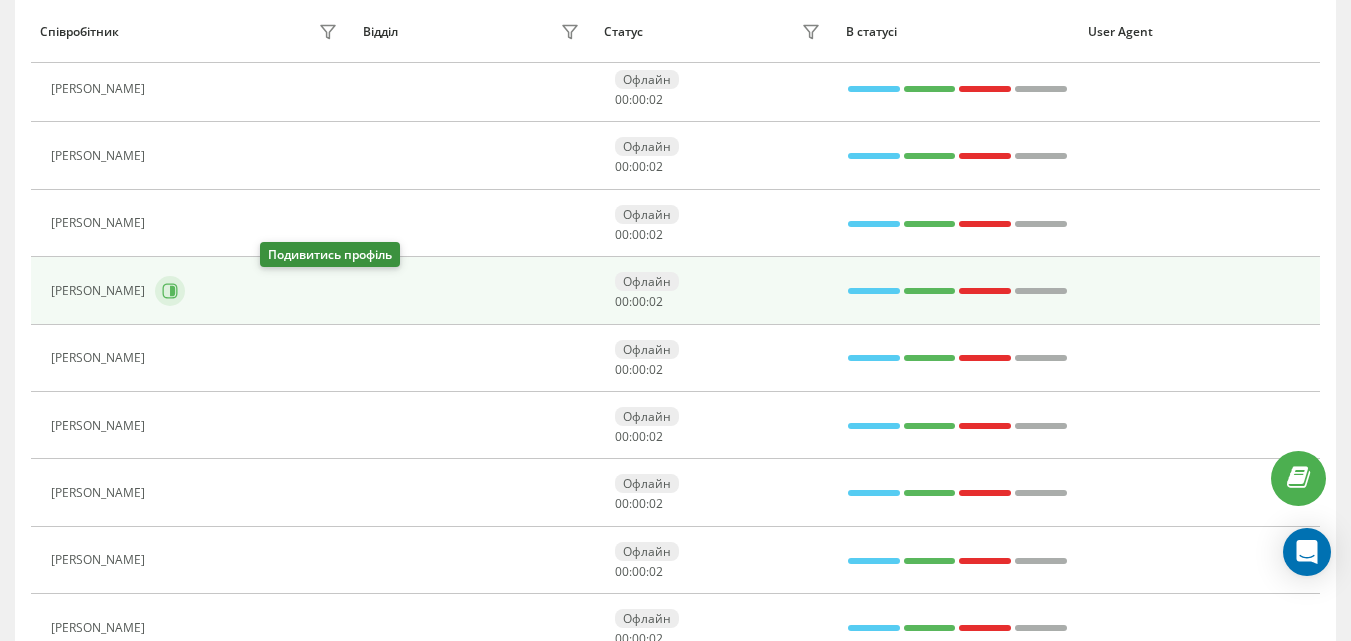 click 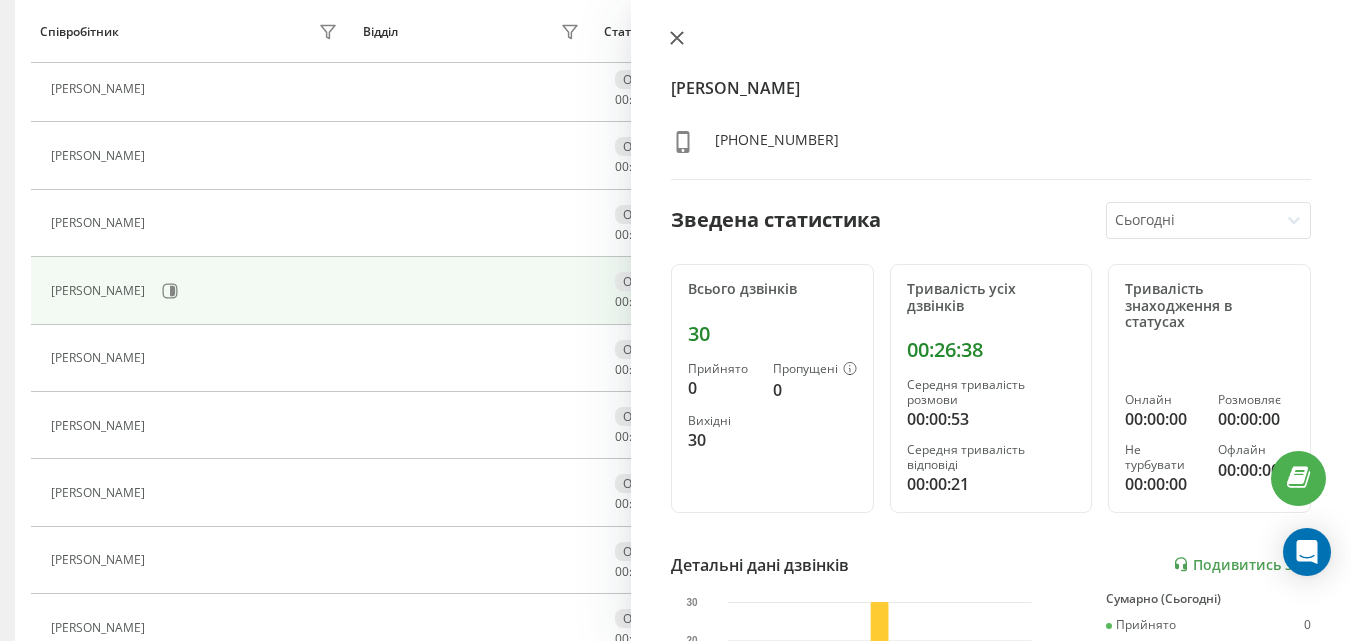click 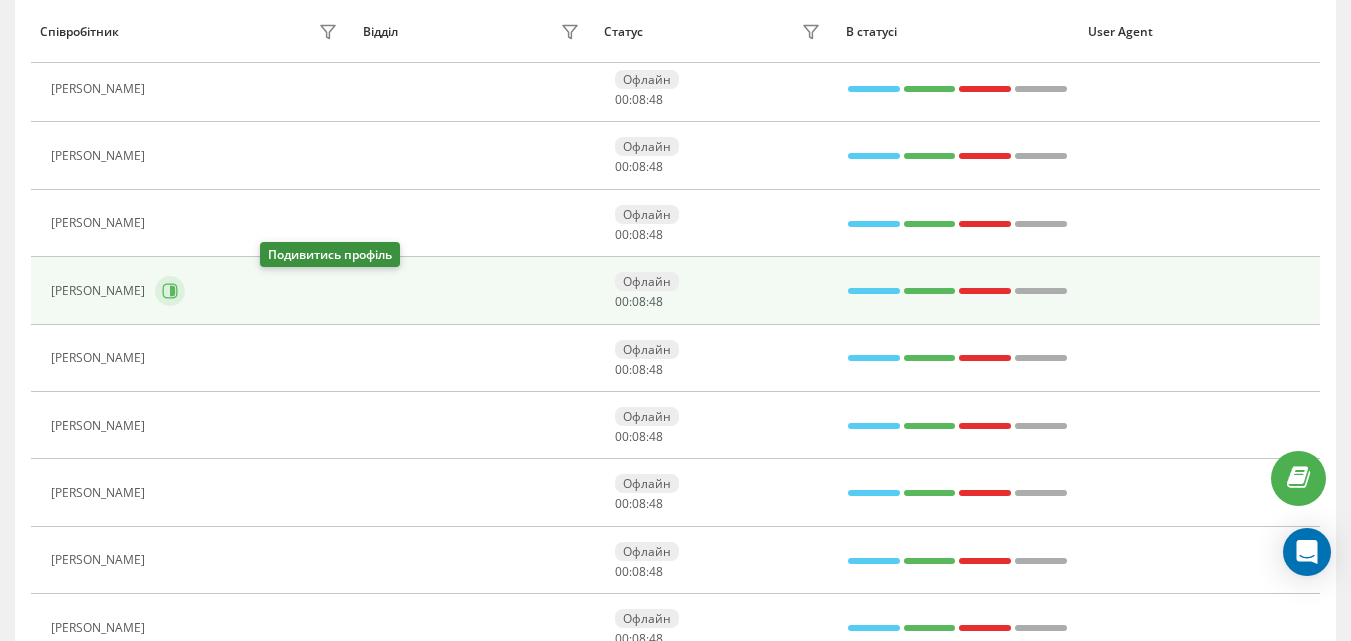 click 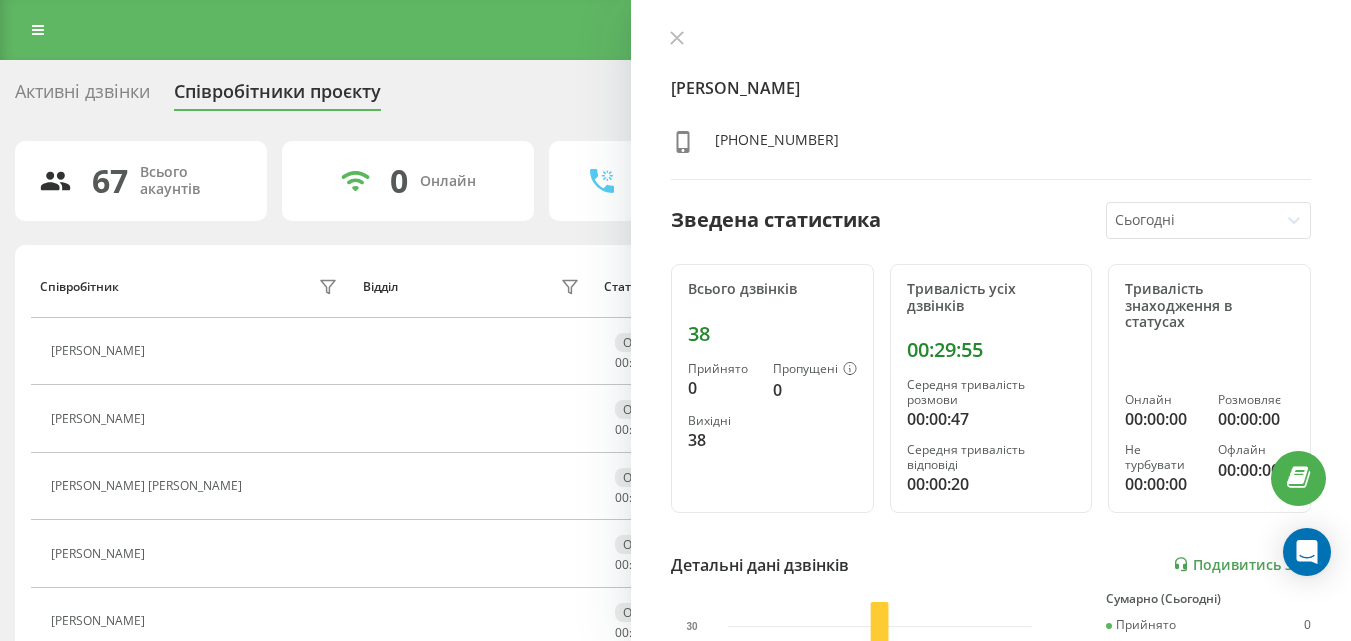 scroll, scrollTop: 600, scrollLeft: 0, axis: vertical 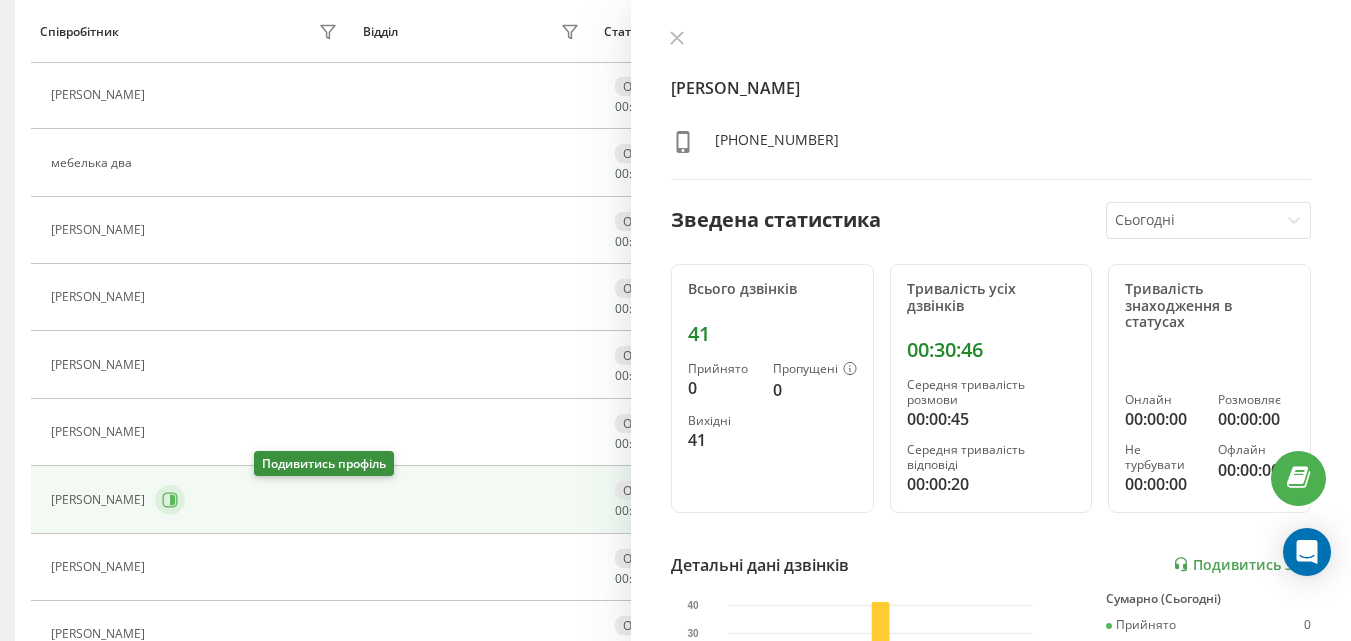 click 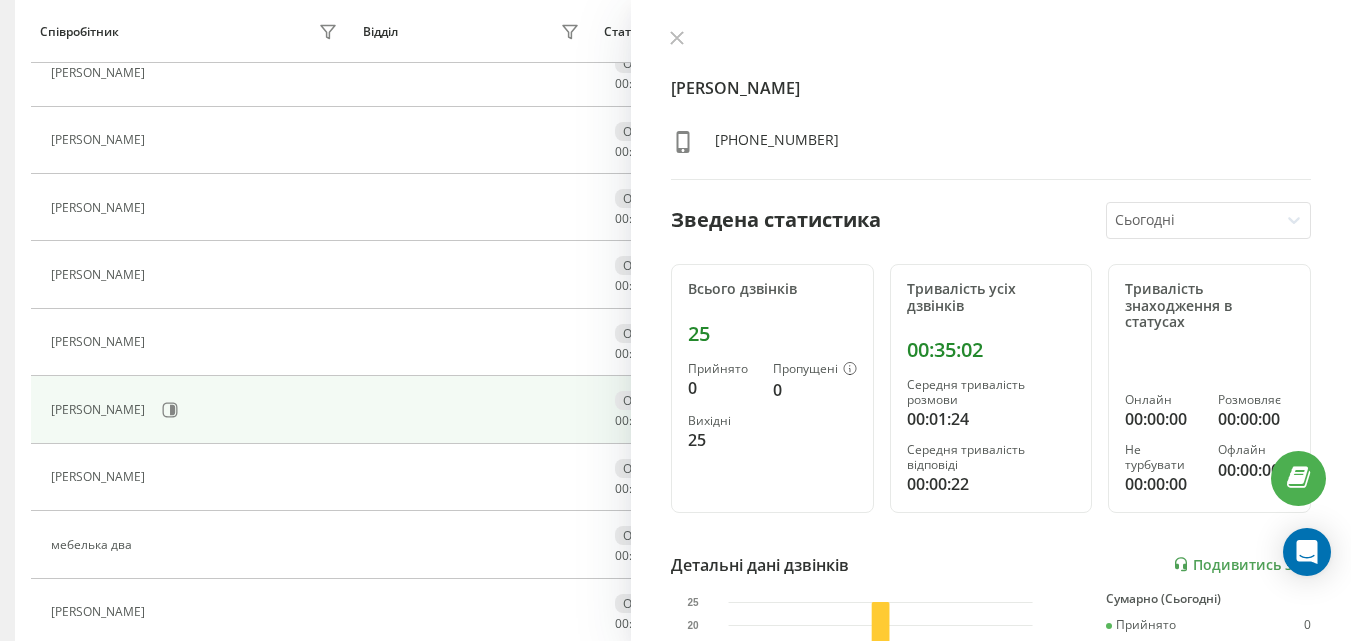 scroll, scrollTop: 700, scrollLeft: 0, axis: vertical 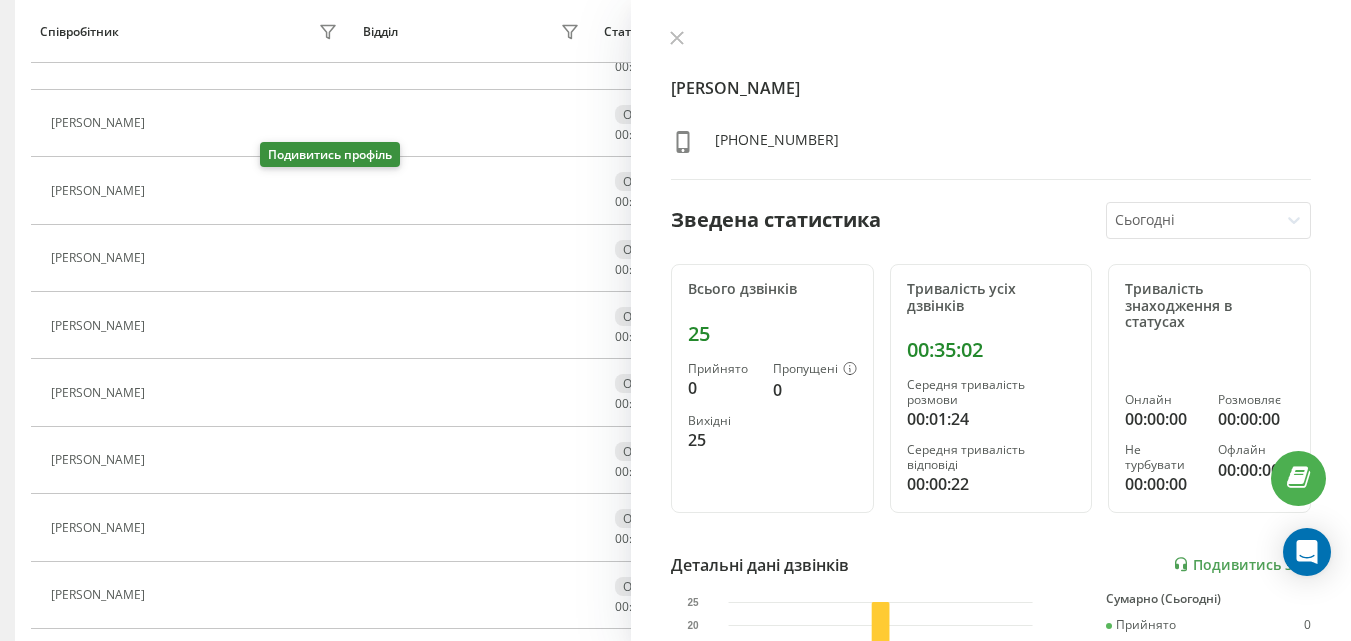 click 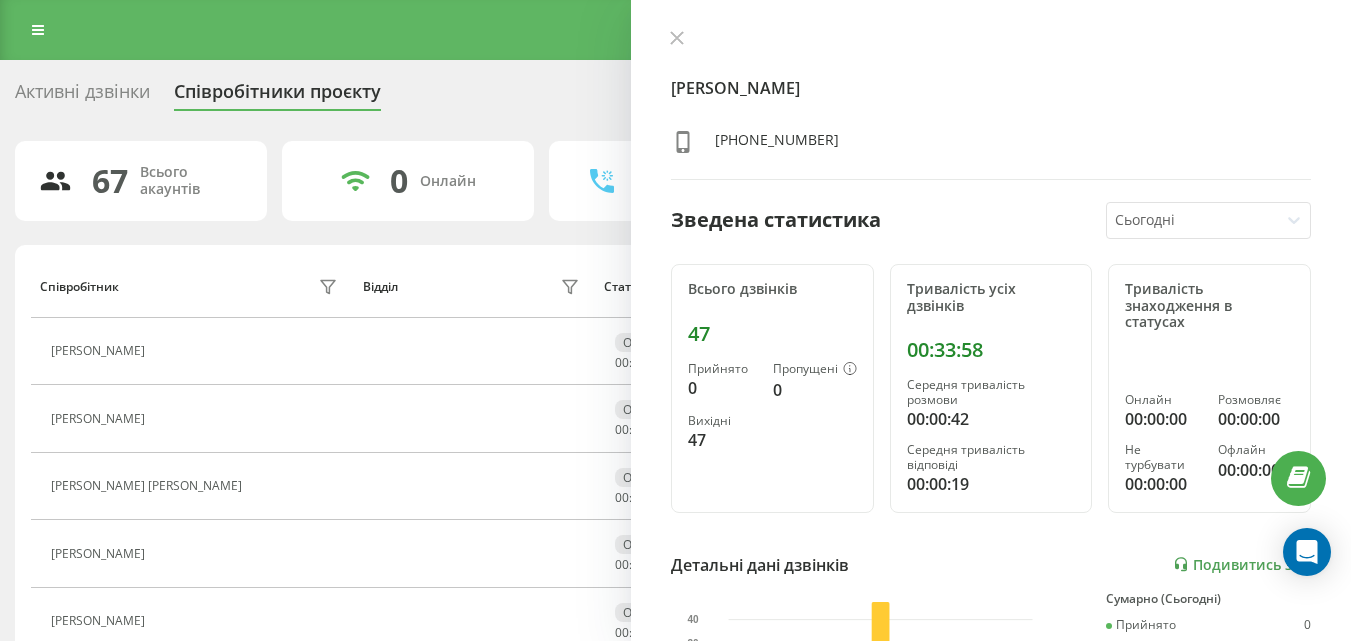 scroll, scrollTop: 700, scrollLeft: 0, axis: vertical 